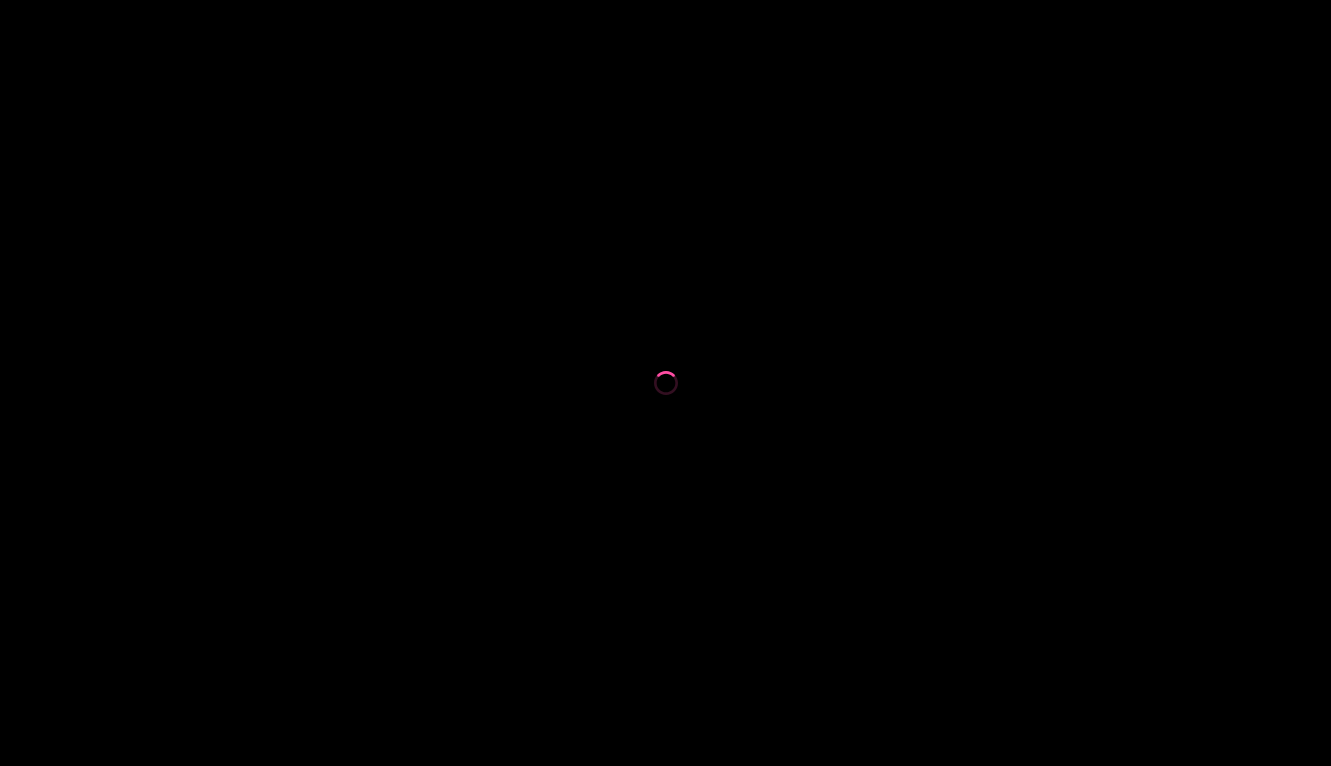 scroll, scrollTop: 0, scrollLeft: 0, axis: both 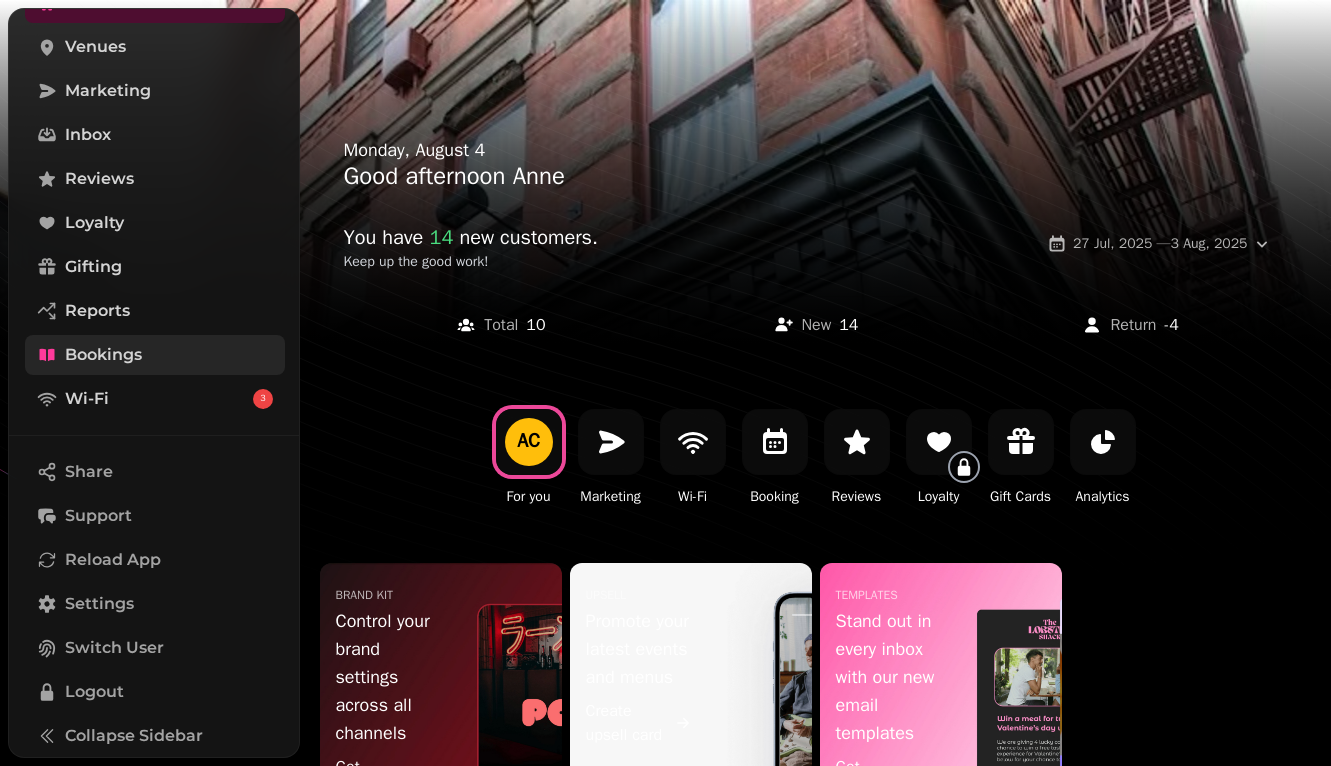 click on "Bookings" at bounding box center (103, 355) 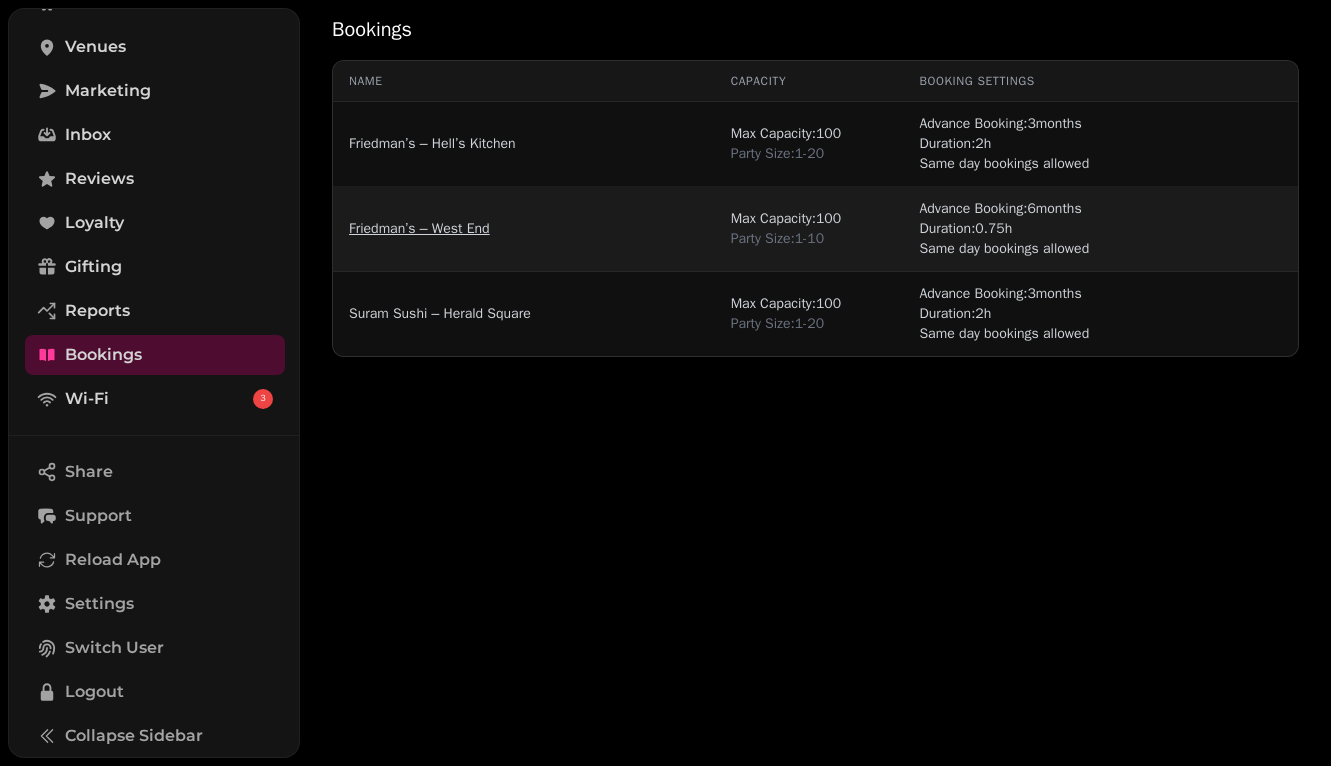 click on "Friedman’s – West End" at bounding box center [419, 229] 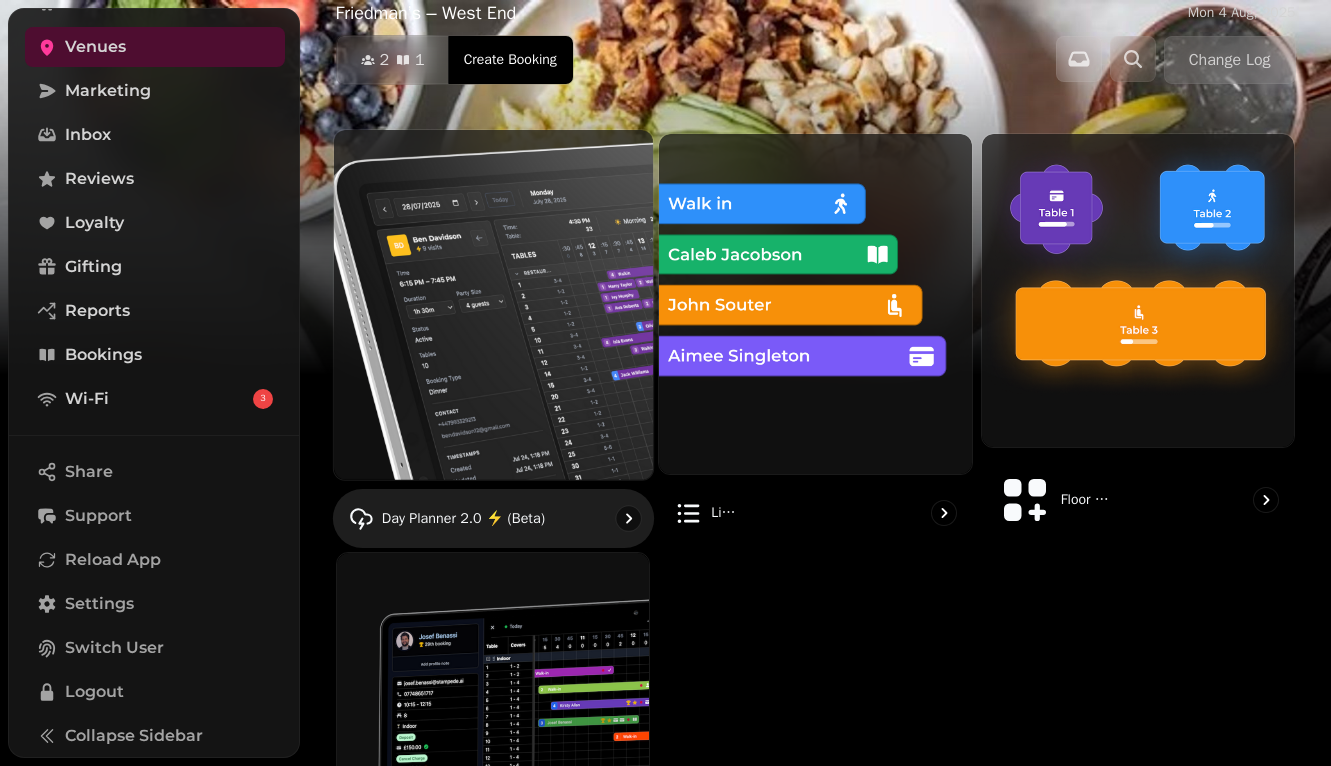 scroll, scrollTop: 0, scrollLeft: 0, axis: both 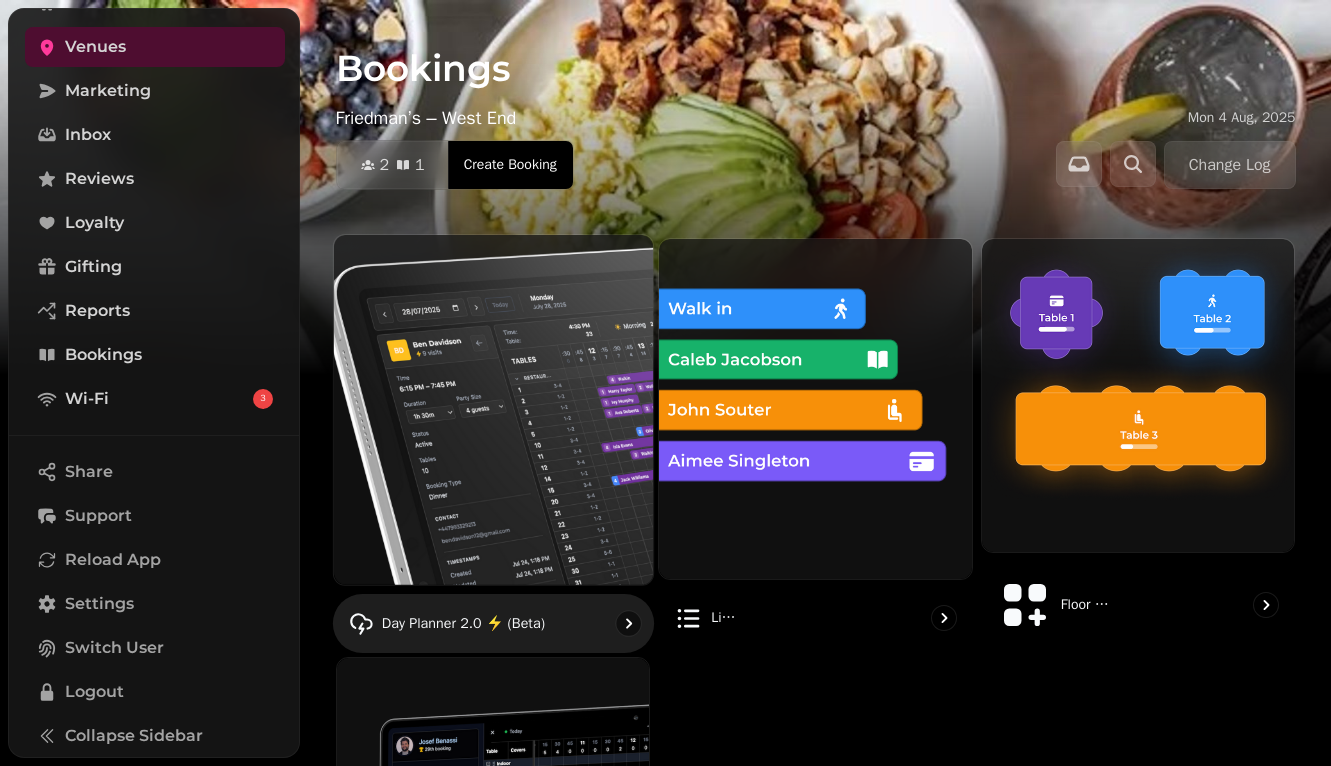 click at bounding box center (492, 409) 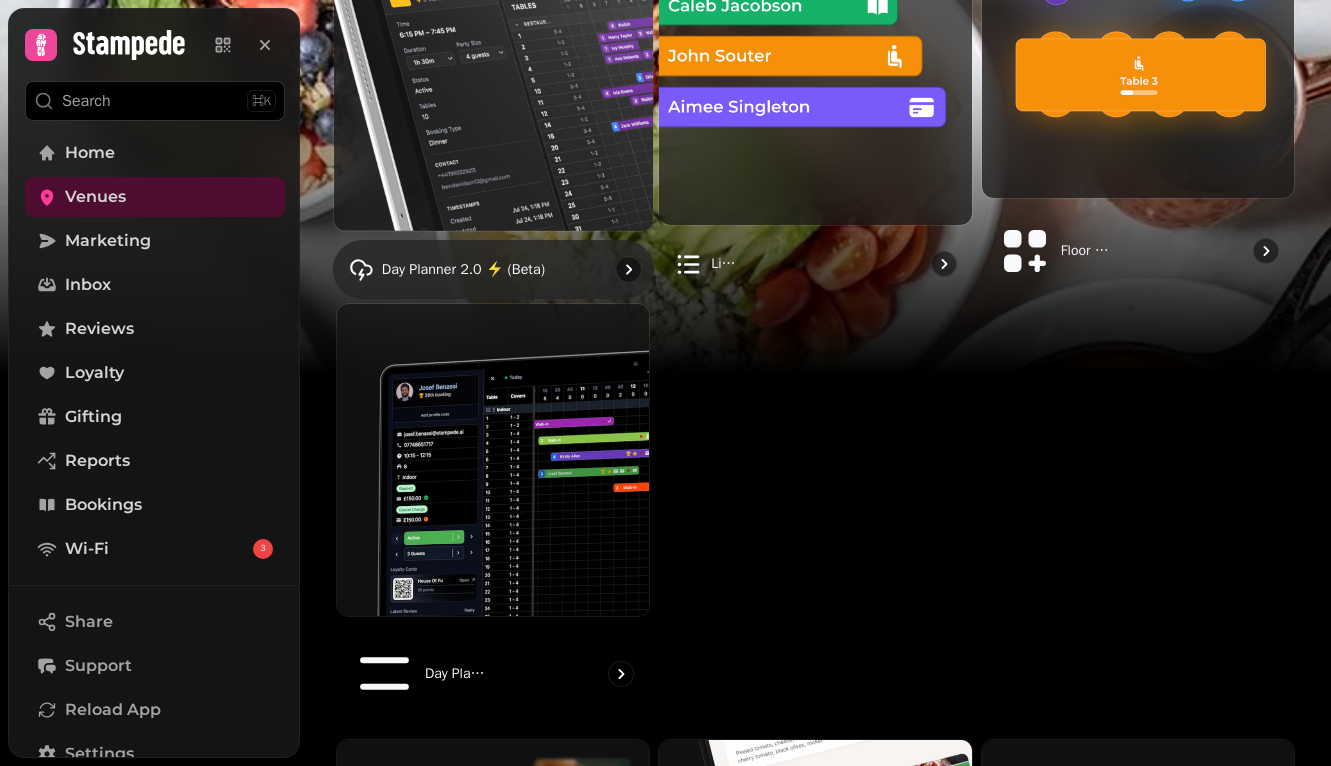 scroll, scrollTop: 353, scrollLeft: 0, axis: vertical 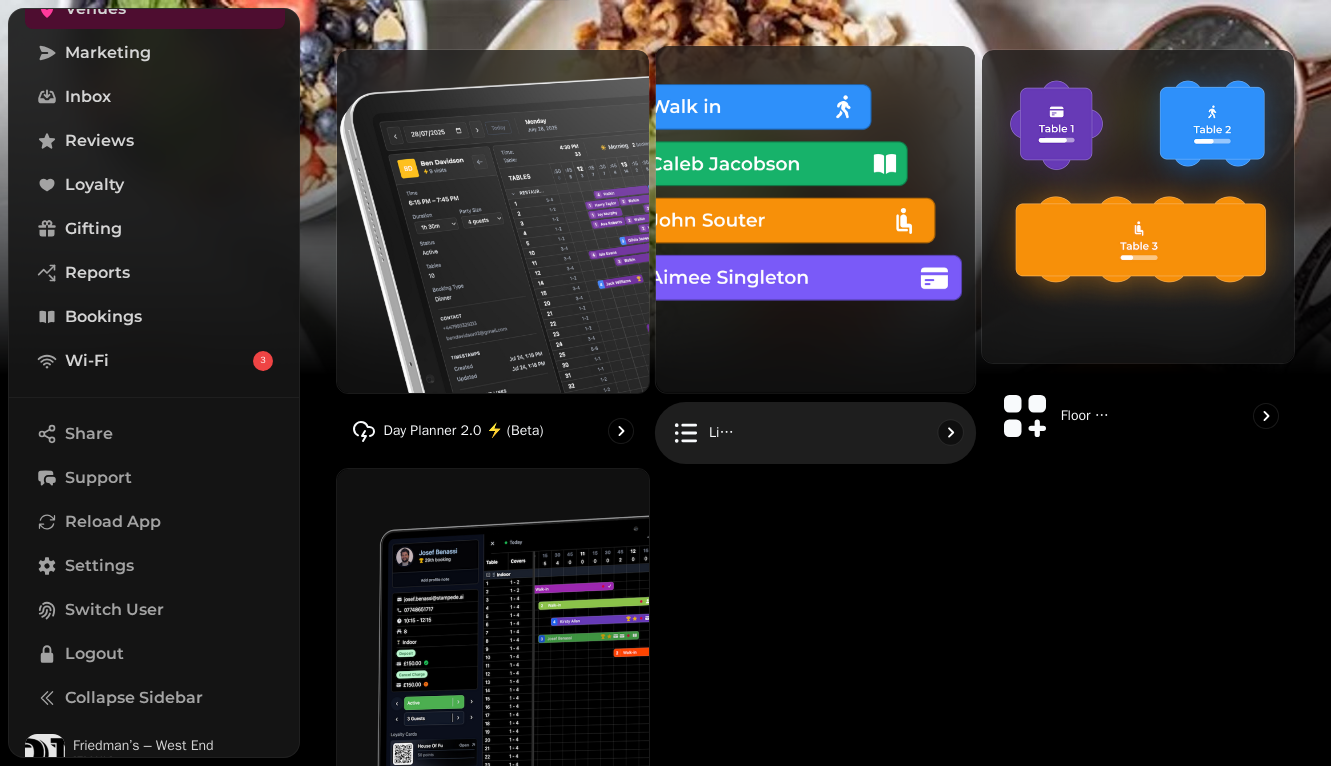 click at bounding box center [815, 219] 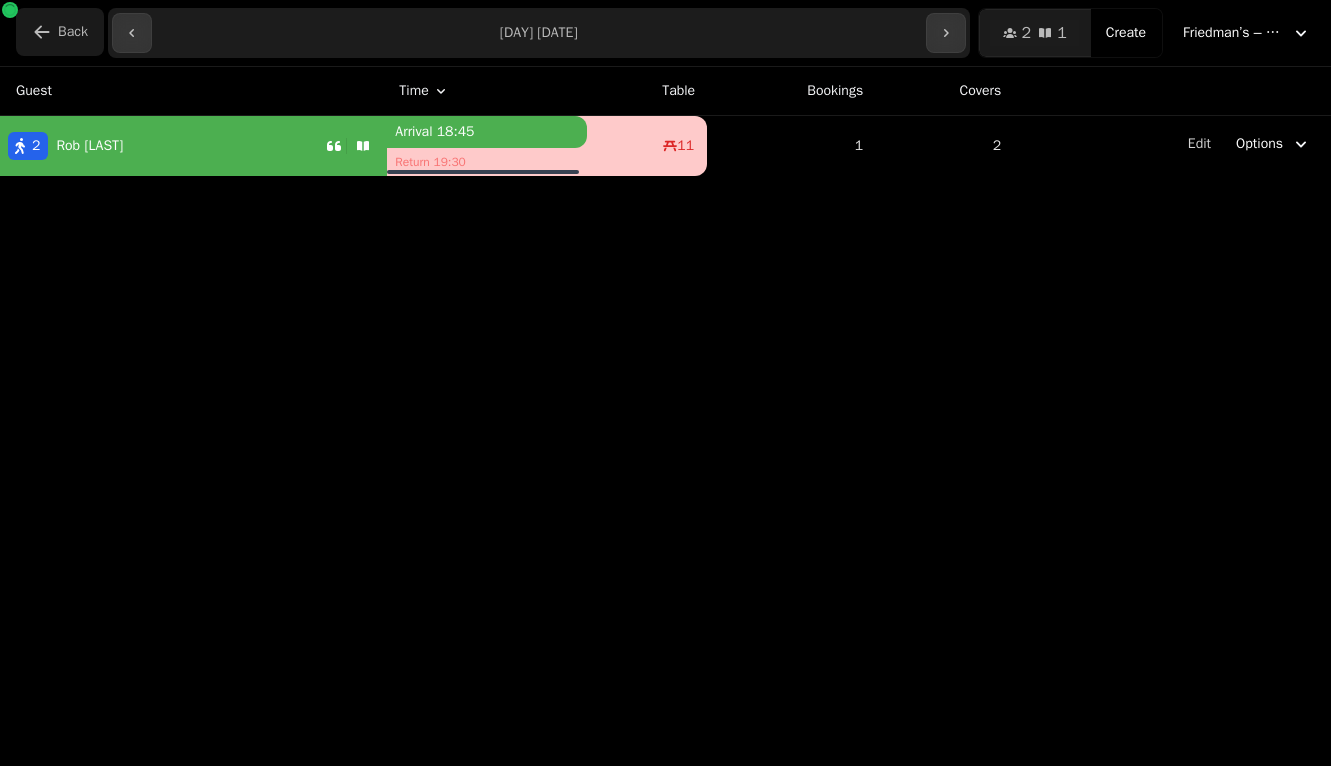 click 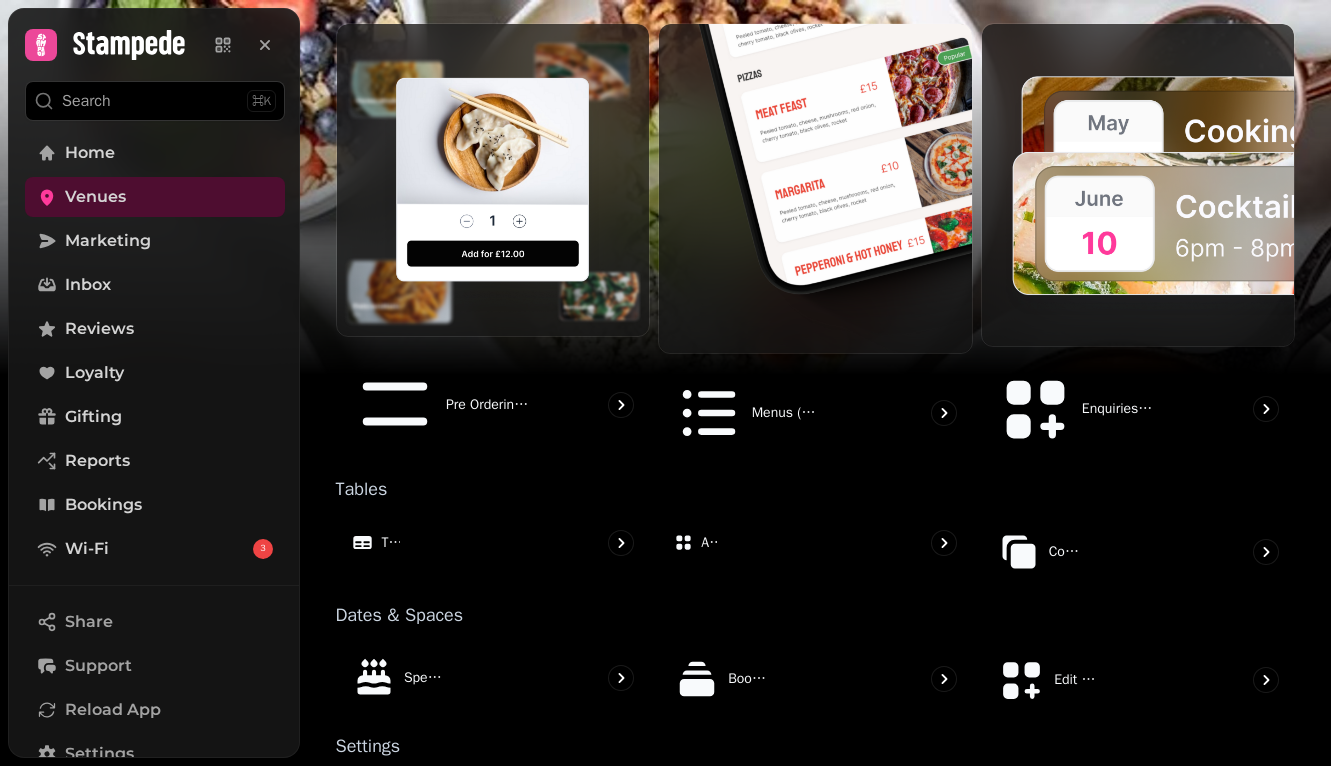 scroll, scrollTop: 1081, scrollLeft: 0, axis: vertical 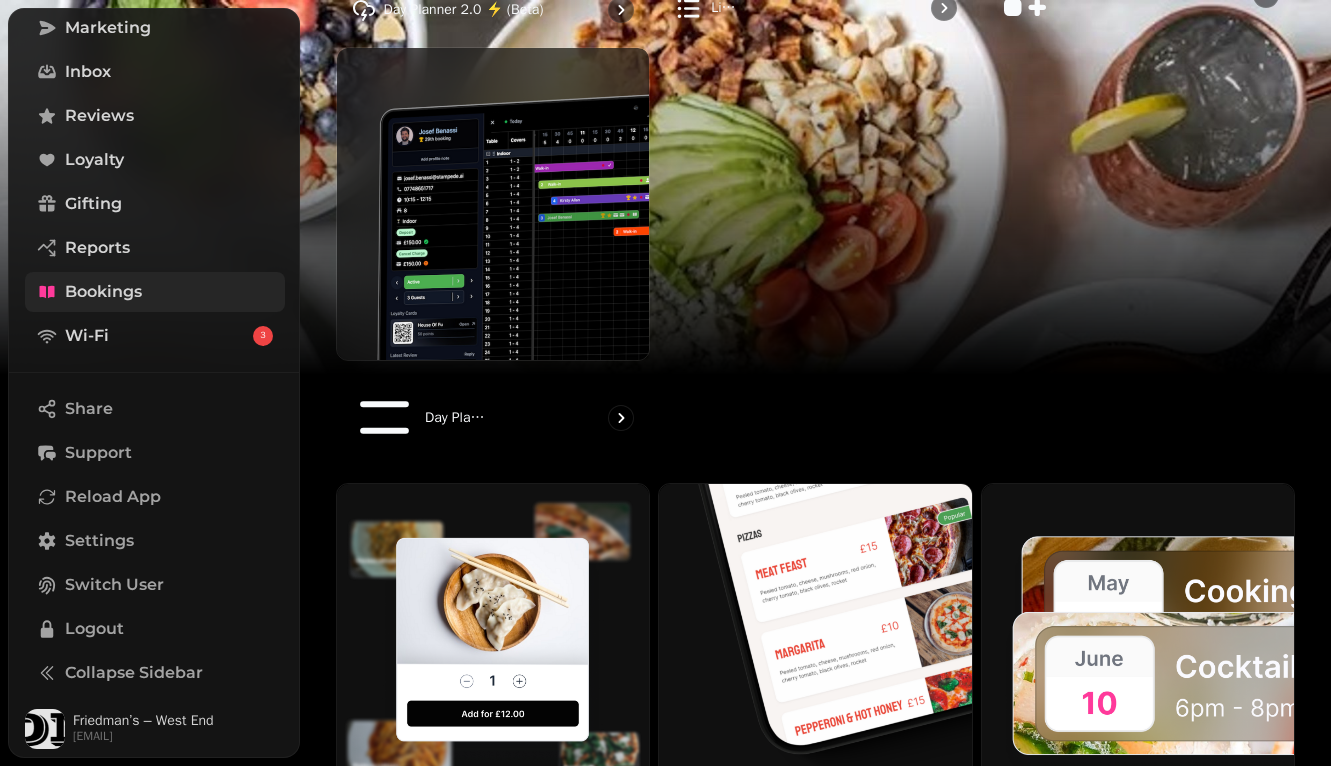 click on "Bookings" at bounding box center [155, 292] 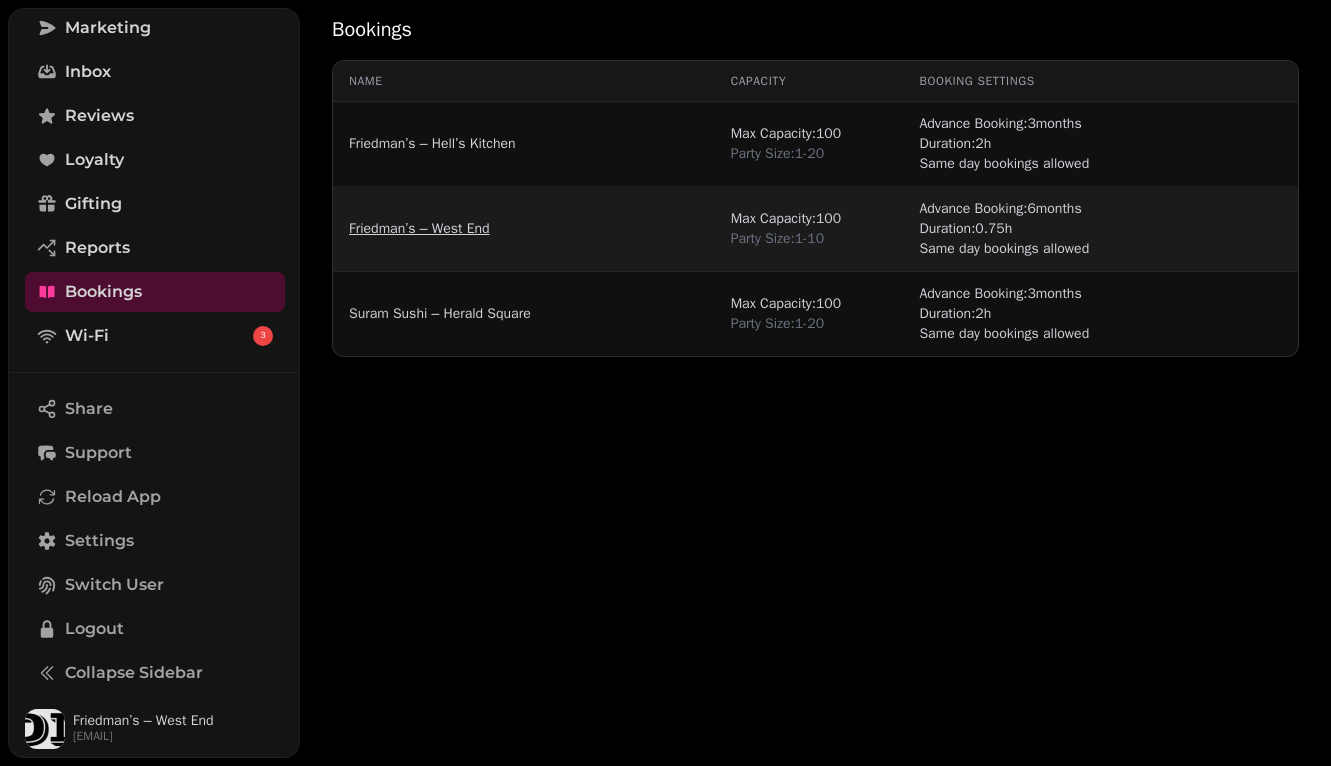 click on "Friedman’s – West End" at bounding box center (419, 229) 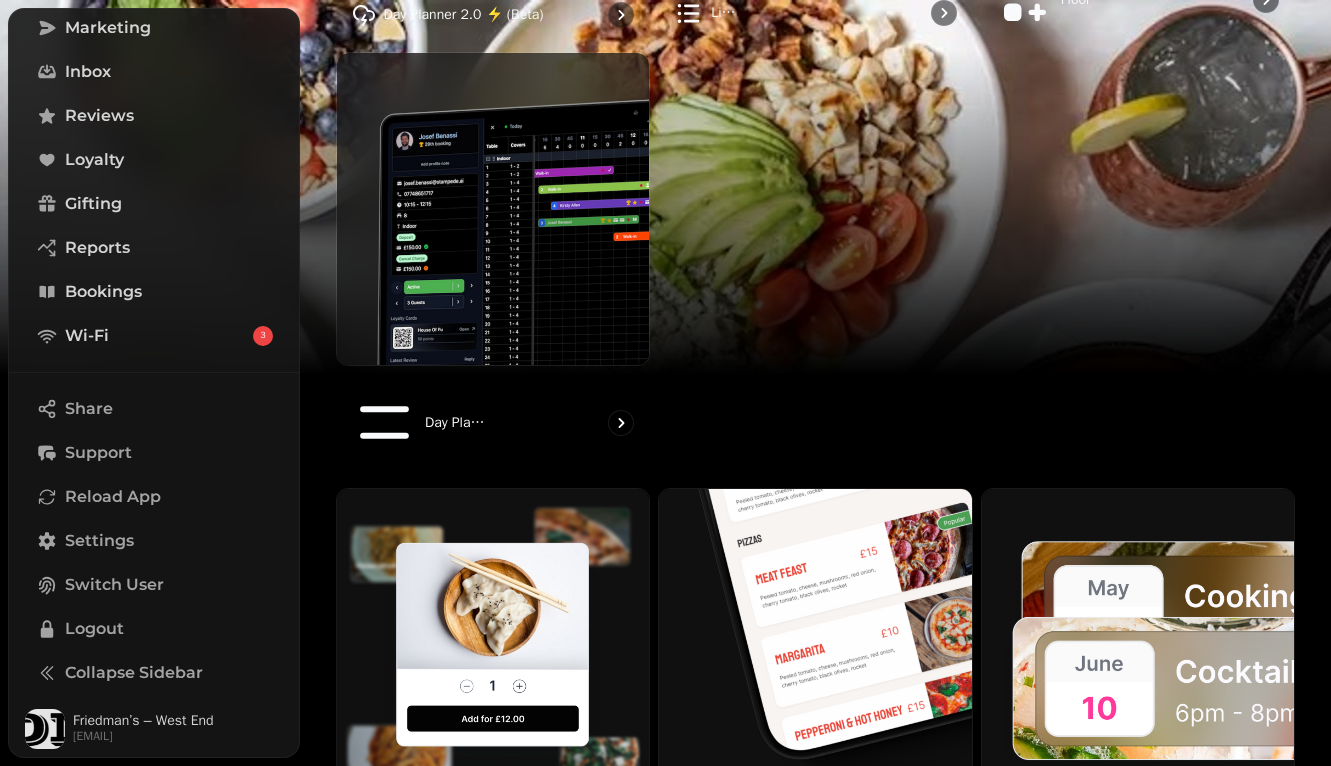 scroll, scrollTop: 472, scrollLeft: 0, axis: vertical 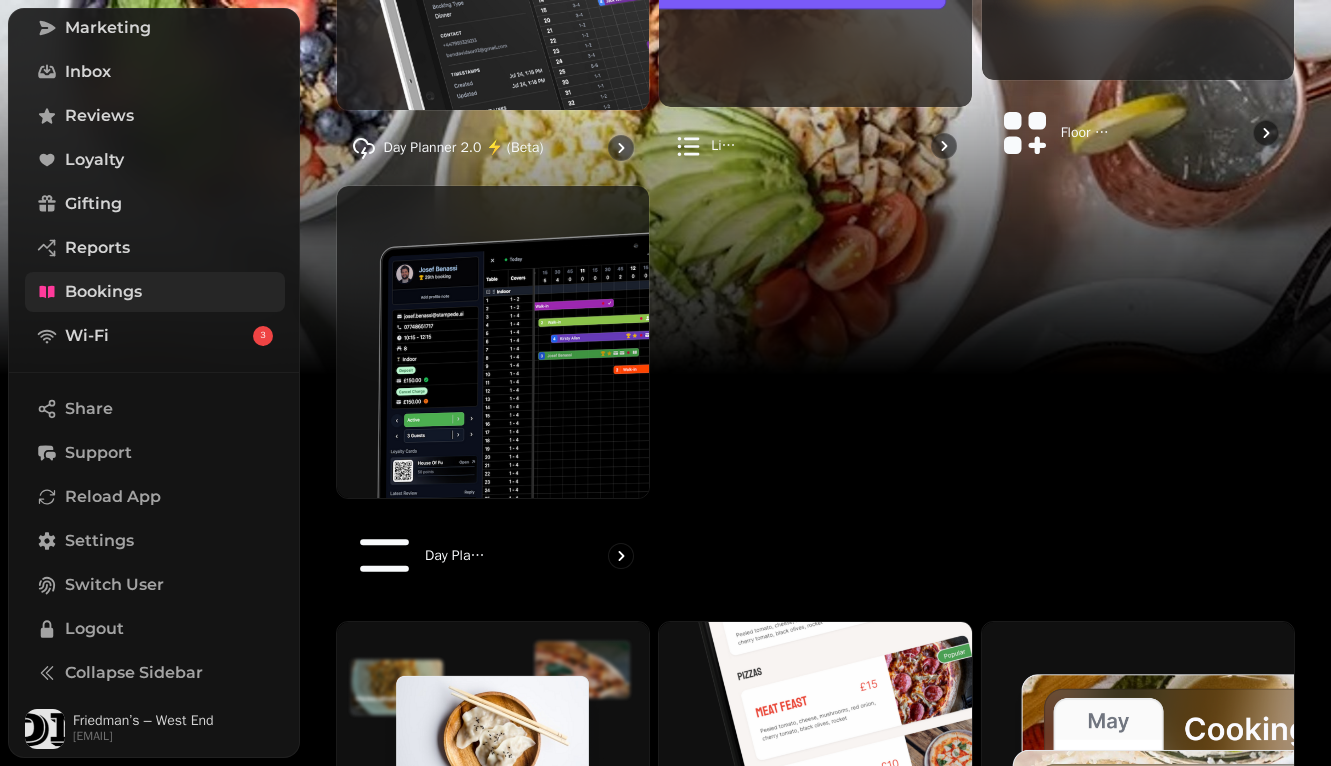 click on "Bookings" at bounding box center (155, 292) 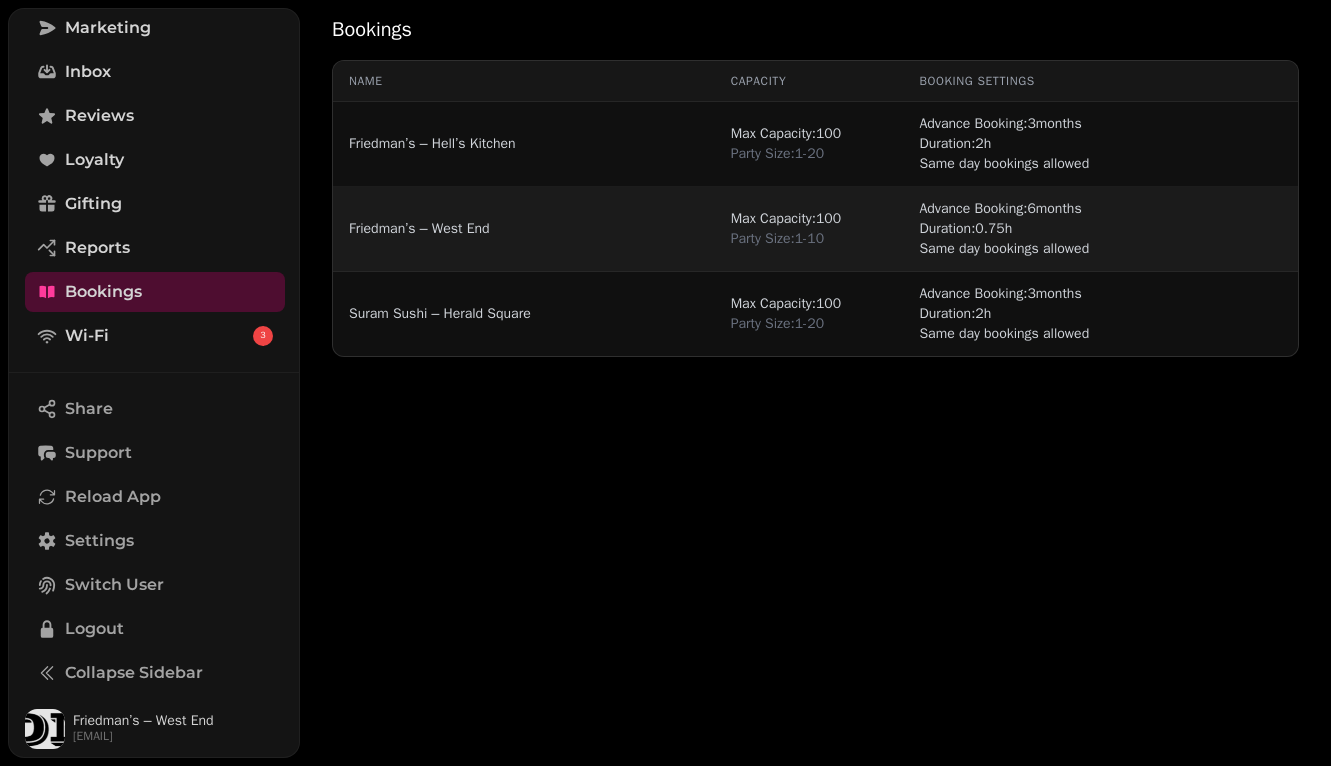 click on "Friedman’s – West End" at bounding box center [524, 229] 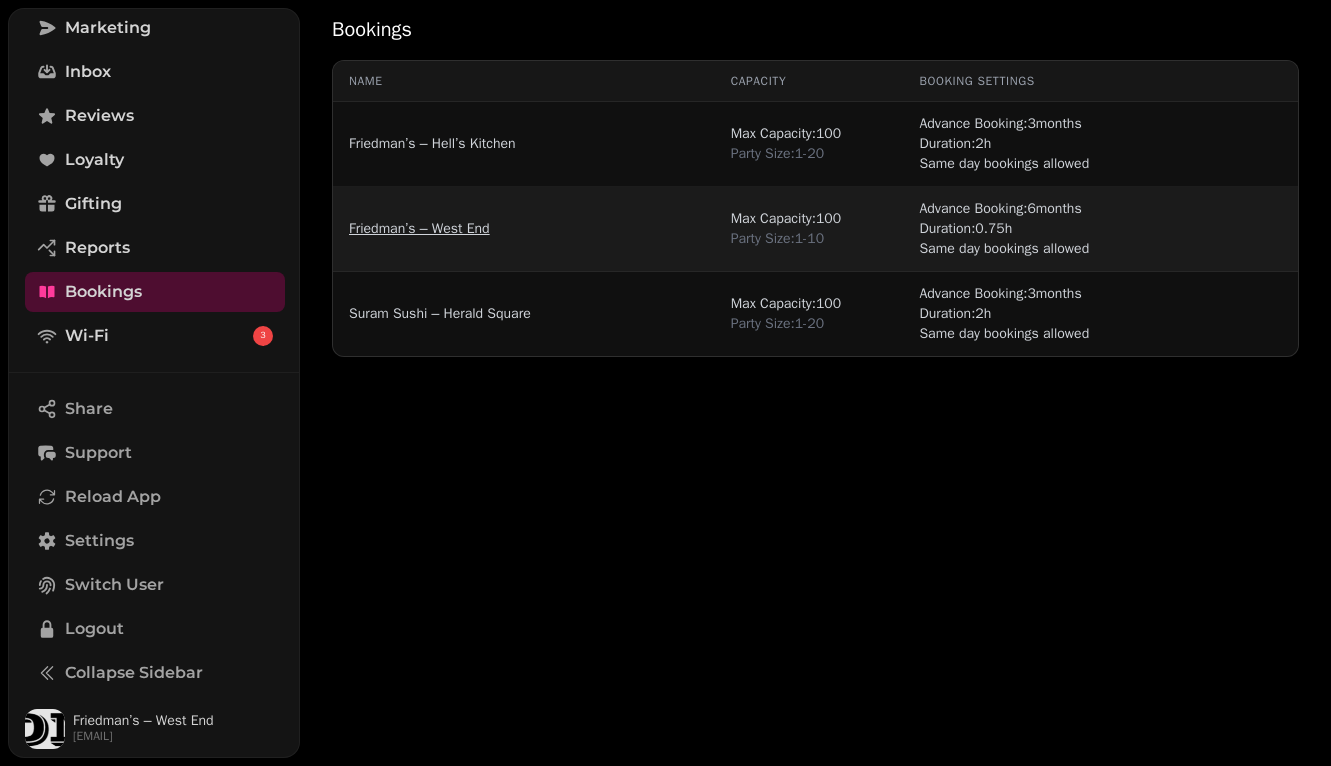 click on "Friedman’s – West End" at bounding box center (419, 229) 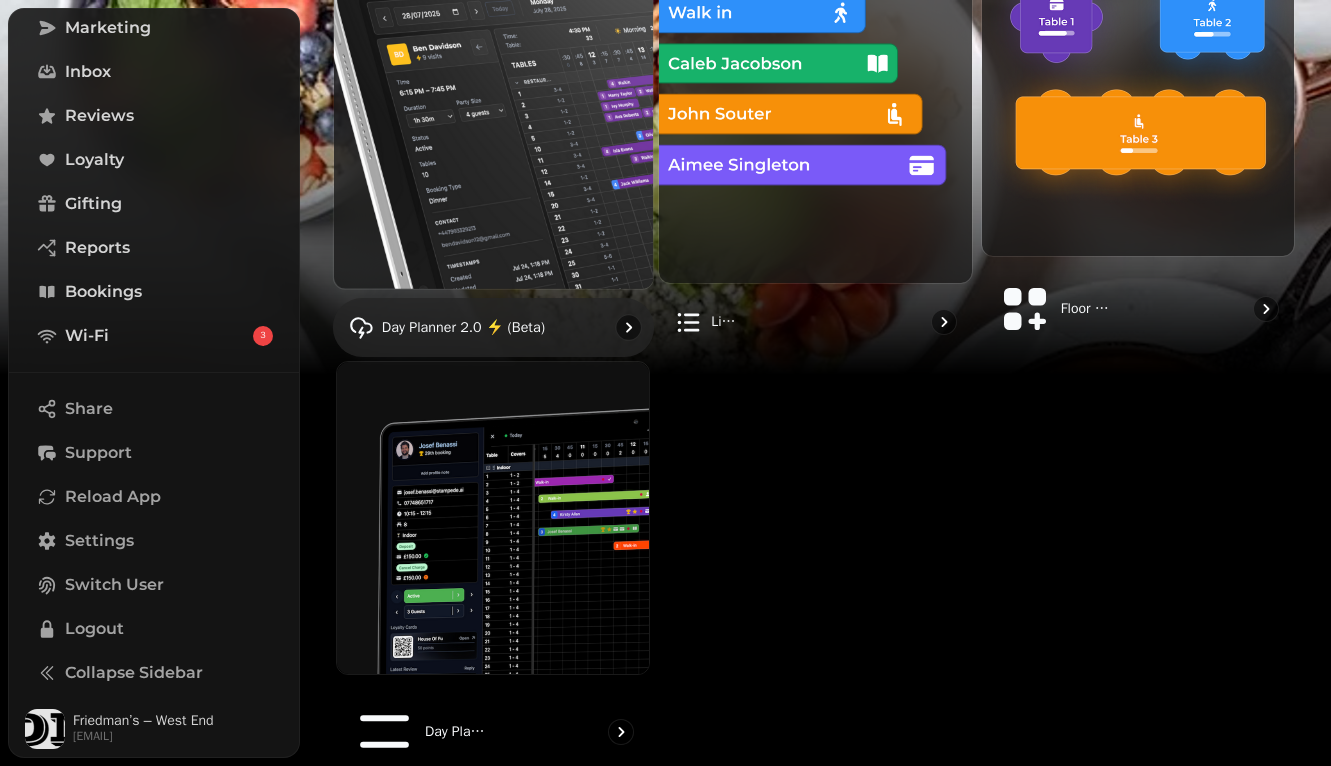 scroll, scrollTop: 301, scrollLeft: 0, axis: vertical 